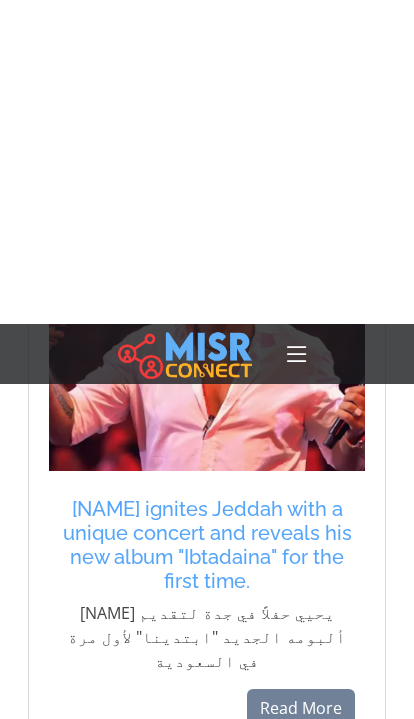 scroll, scrollTop: 4228, scrollLeft: 0, axis: vertical 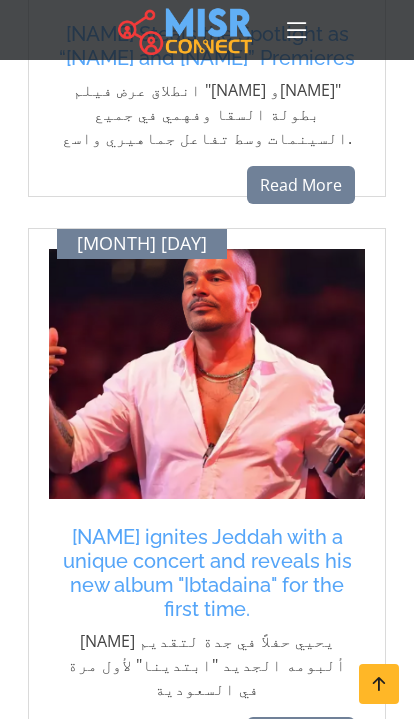 click on "[ARTIST] ignites Jeddah with a unique concert and reveals his new album "Ibtadaina" for the first time." at bounding box center (207, 573) 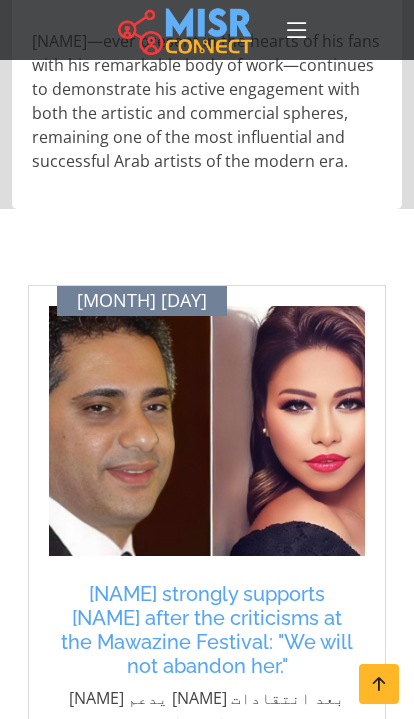 scroll, scrollTop: 3141, scrollLeft: 0, axis: vertical 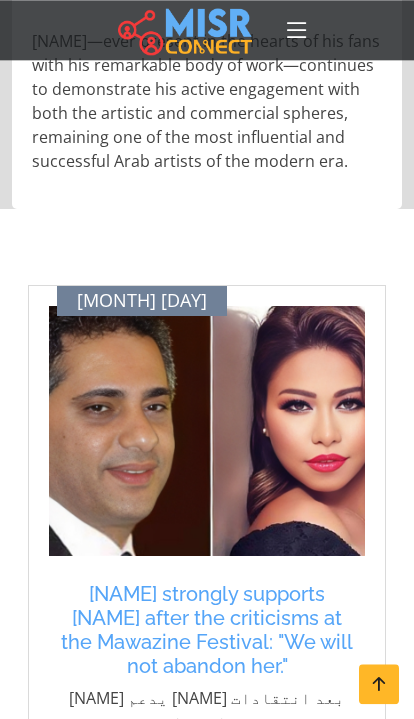 click on "[FIRST] [LAST] strongly supports [PERSON] after the criticisms at the Mawazine Festival: "We will not abandon her."" at bounding box center [207, 630] 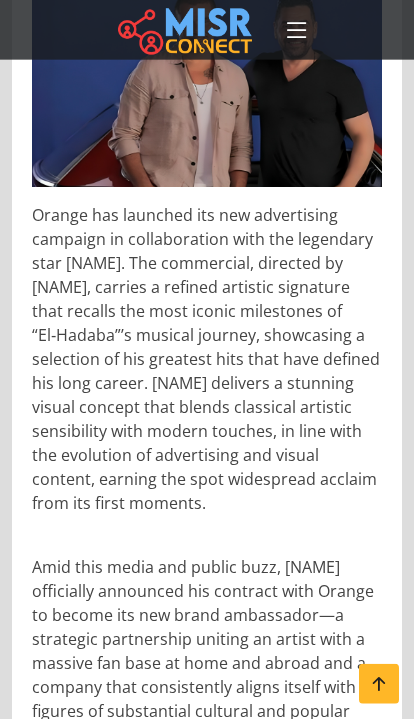 scroll, scrollTop: 571, scrollLeft: 0, axis: vertical 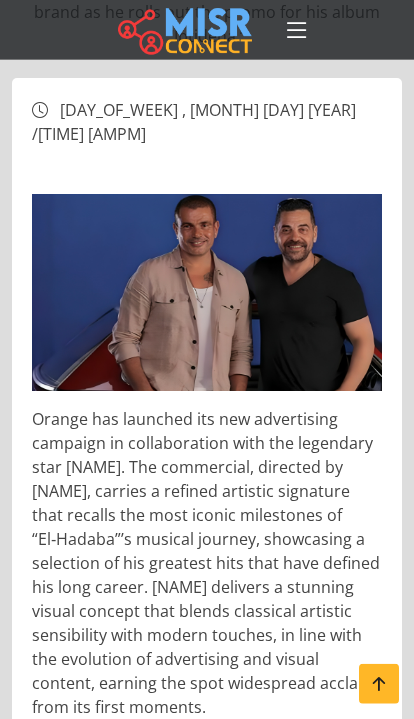 click at bounding box center [185, 30] 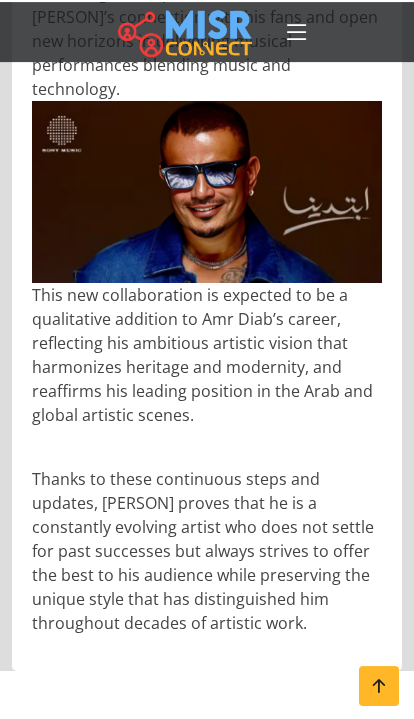 scroll, scrollTop: 2064, scrollLeft: 0, axis: vertical 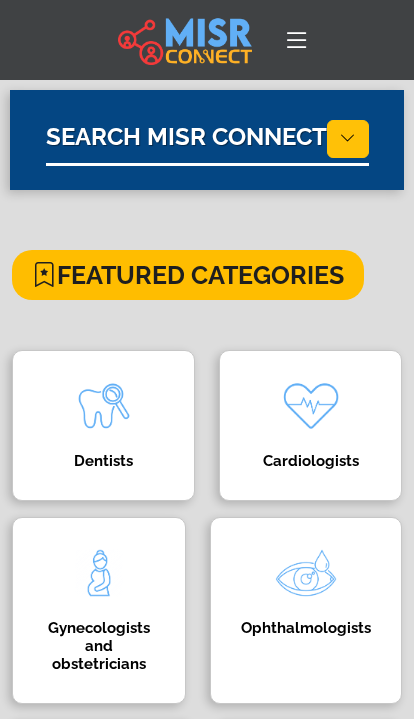 click at bounding box center [297, 40] 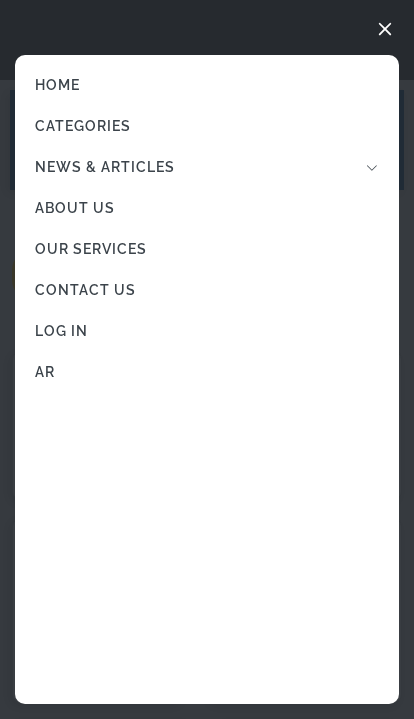 click on "News & Articles" at bounding box center (207, 167) 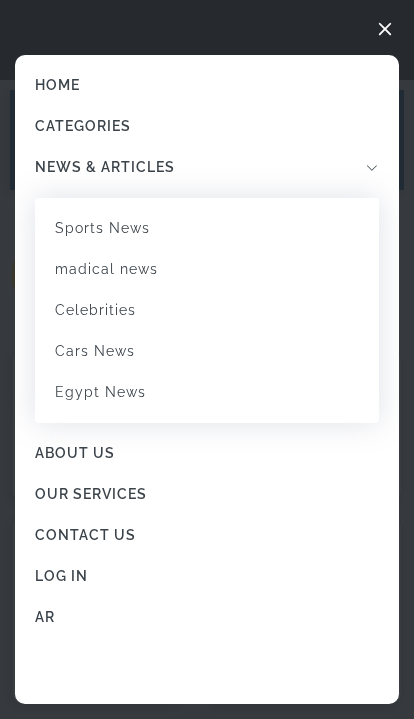 click on "Celebrities" at bounding box center (207, 310) 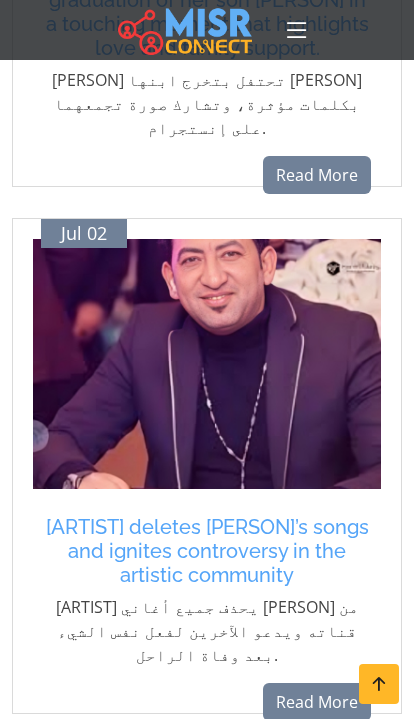 scroll, scrollTop: 2758, scrollLeft: 0, axis: vertical 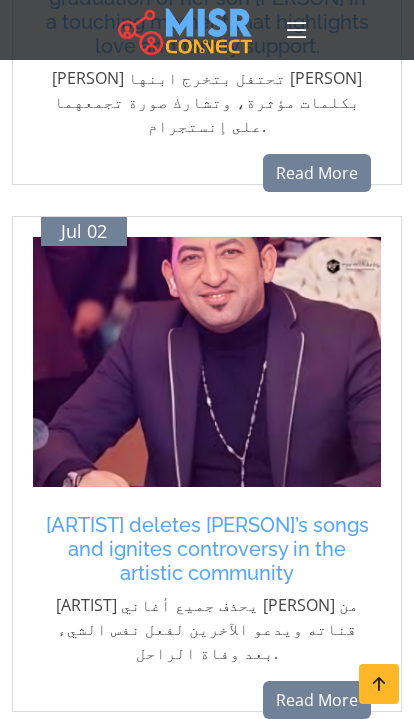 click on "Shhta Karika deletes Ahmed Amer’s songs and ignites controversy in the artistic community" at bounding box center [207, 549] 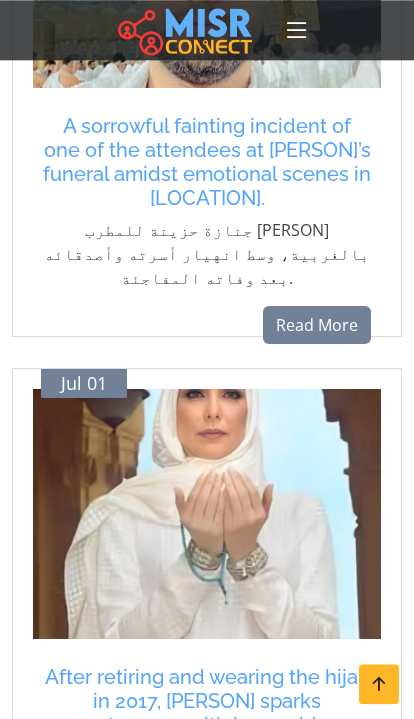 scroll, scrollTop: 4253, scrollLeft: 0, axis: vertical 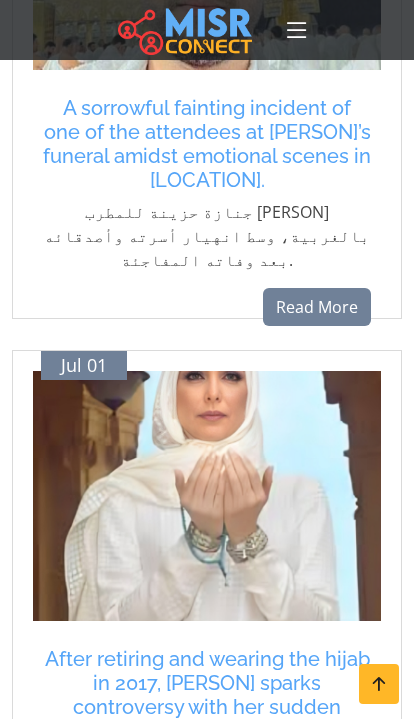 click on "After retiring and wearing the hijab in 2017, Amal Hijazi sparks controversy with her sudden appearance without it." at bounding box center (207, 695) 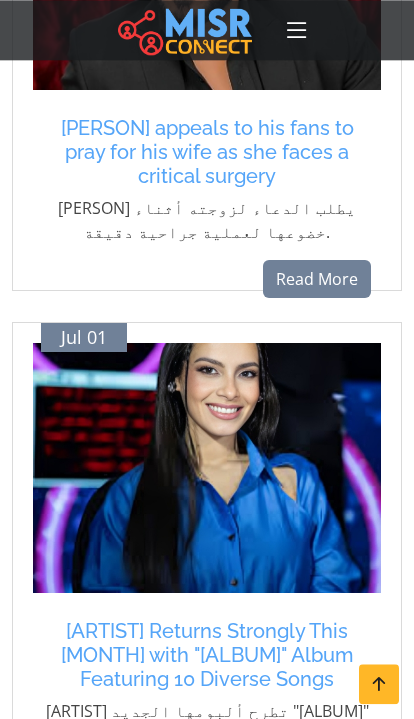 scroll, scrollTop: 5331, scrollLeft: 0, axis: vertical 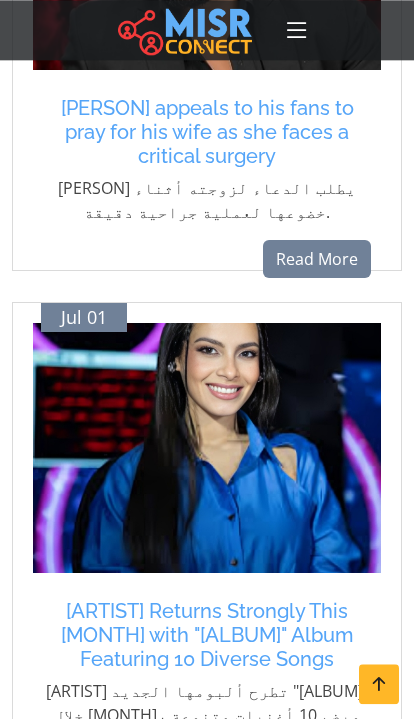 click on "Carmen Suleiman Returns Strongly This July with "Asa7 Ghalta" Album Featuring 10 Diverse Songs" at bounding box center (207, 635) 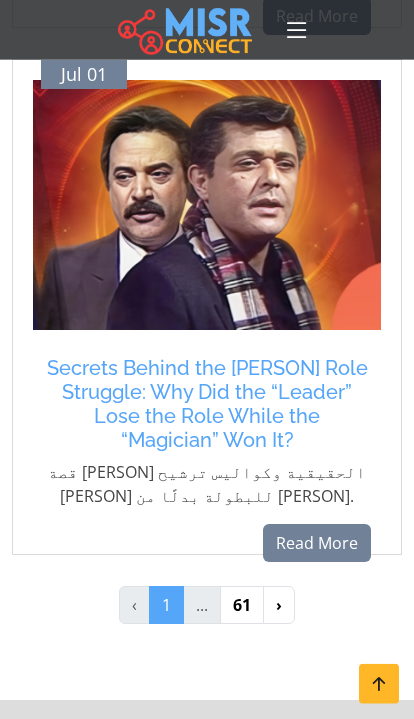 scroll, scrollTop: 6102, scrollLeft: 0, axis: vertical 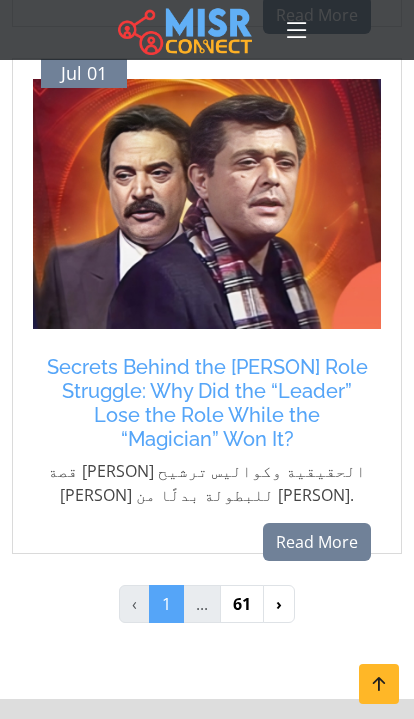 click on "›" at bounding box center [279, 604] 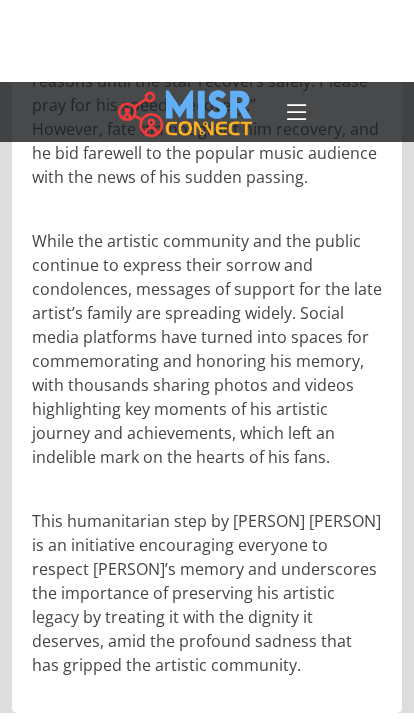 scroll, scrollTop: 2129, scrollLeft: 0, axis: vertical 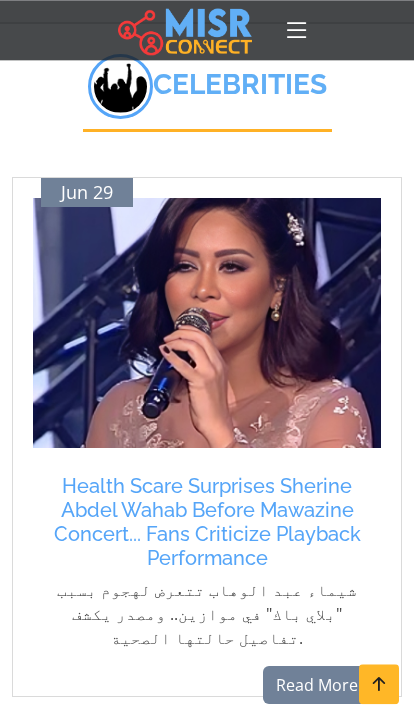 click on "Health Scare Surprises Sherine Abdel Wahab Before Mawazine Concert... Fans Criticize Playback Performance" at bounding box center (207, 522) 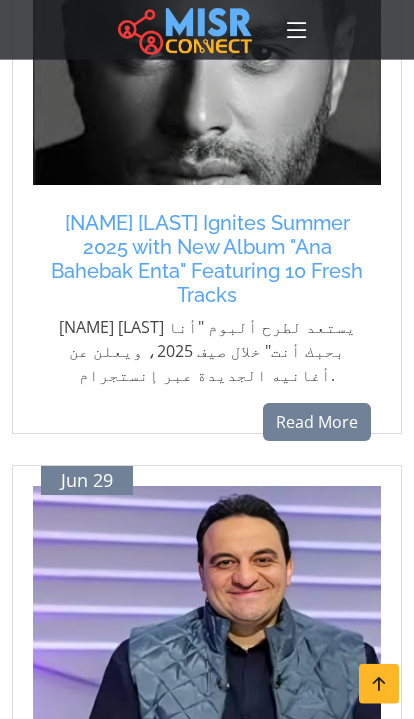 scroll, scrollTop: 940, scrollLeft: 0, axis: vertical 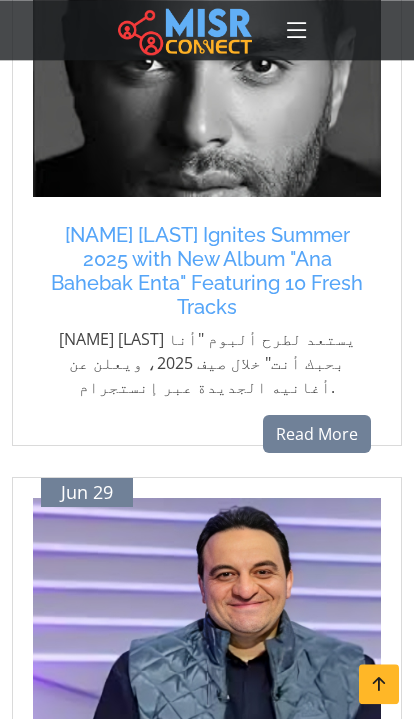click on "Ramy Sabry Ignites Summer 2025 with New Album "Ana Bahebak Enta" Featuring 10 Fresh Tracks" at bounding box center (207, 271) 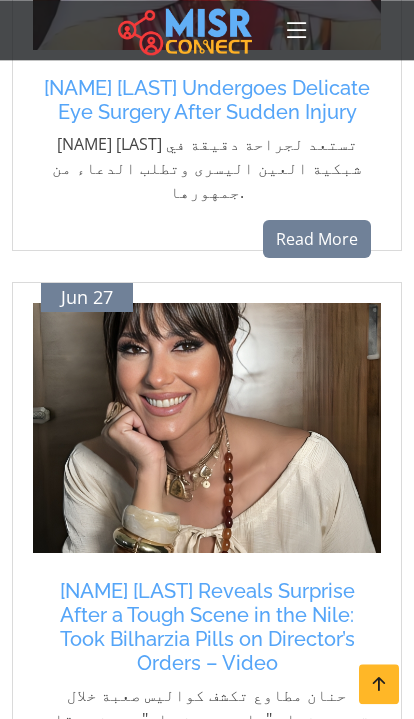 scroll, scrollTop: 5938, scrollLeft: 0, axis: vertical 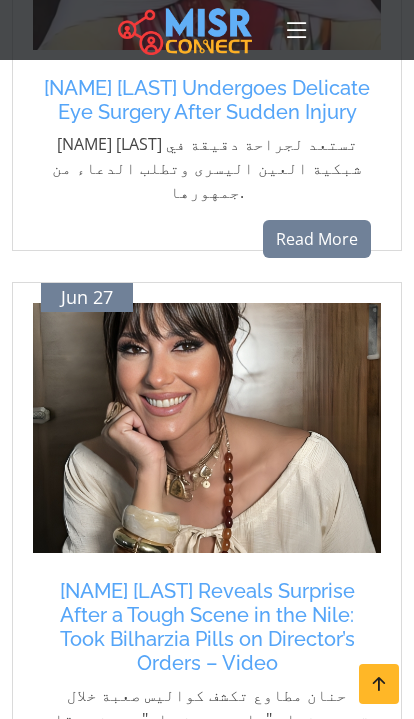 click on "›" at bounding box center (297, 852) 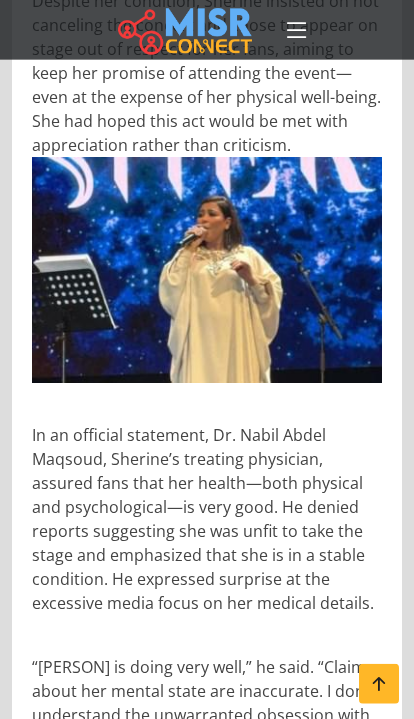 scroll, scrollTop: 1572, scrollLeft: 0, axis: vertical 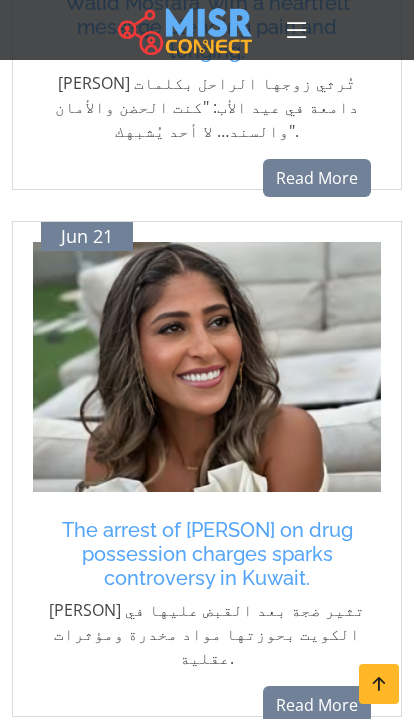 click on "›" at bounding box center [297, 767] 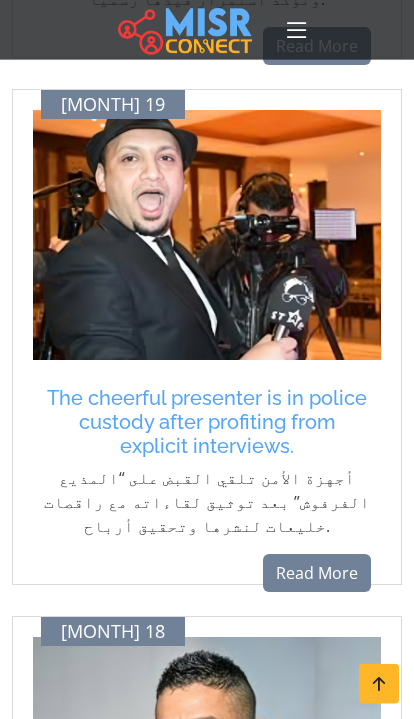 scroll, scrollTop: 5977, scrollLeft: 0, axis: vertical 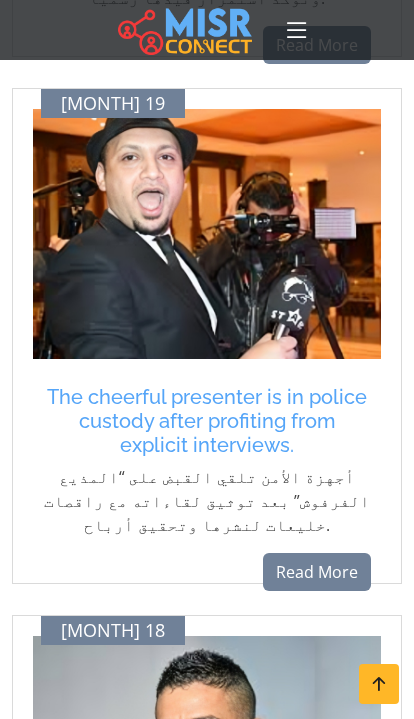 click on "›" at bounding box center [297, 1197] 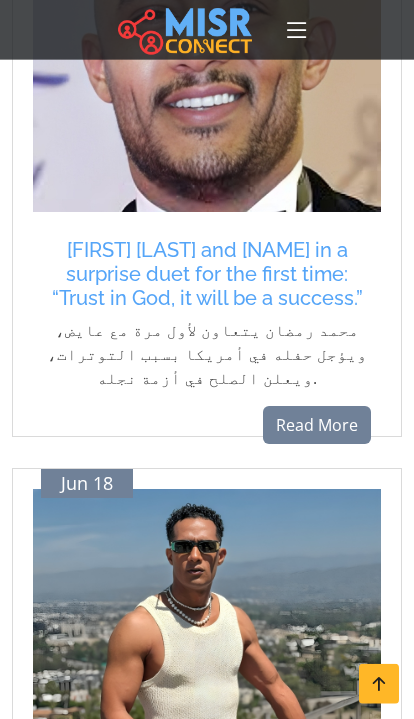 scroll, scrollTop: 369, scrollLeft: 0, axis: vertical 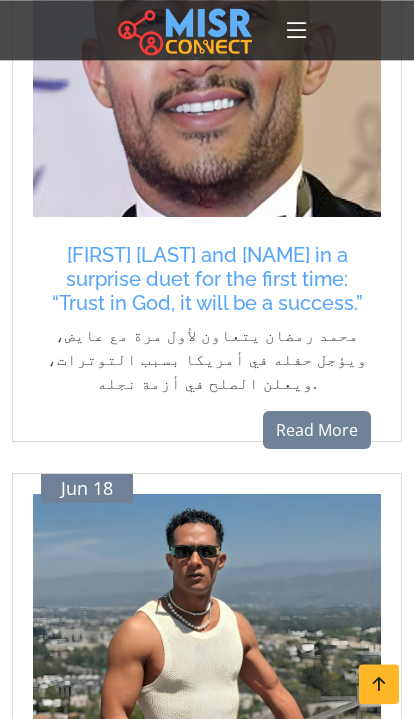 click on "[FIRST] [LAST] and [NAME] in a surprise duet for the first time: “Trust in God, it will be a success.”" at bounding box center [207, 279] 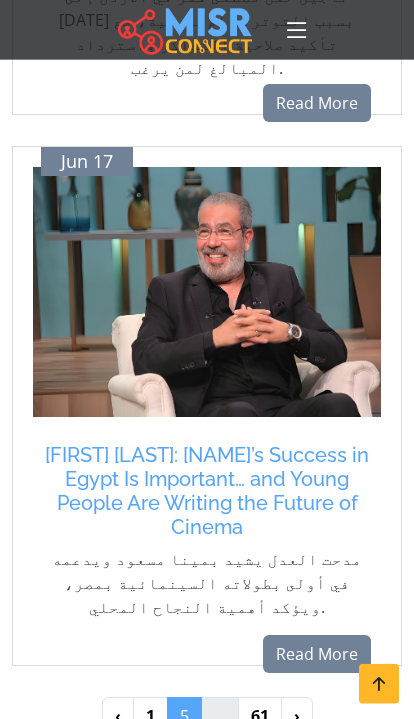 scroll, scrollTop: 6135, scrollLeft: 0, axis: vertical 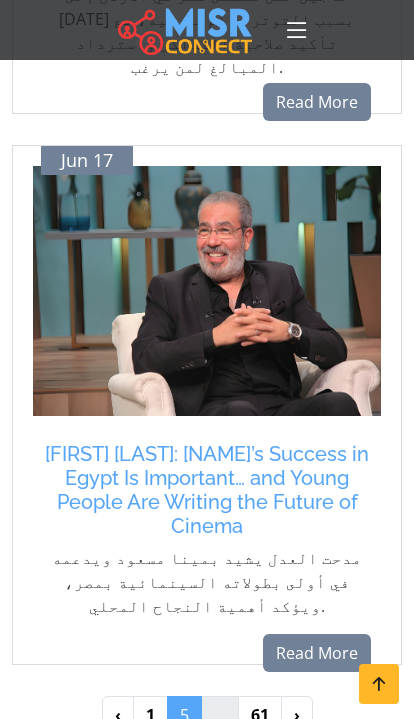click on "›" at bounding box center (297, 715) 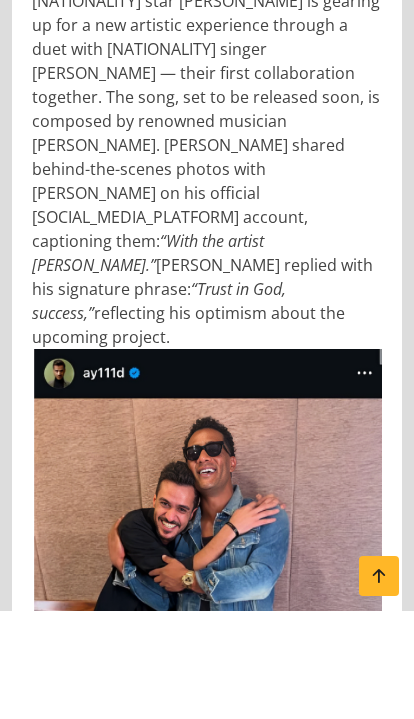scroll, scrollTop: 1208, scrollLeft: 0, axis: vertical 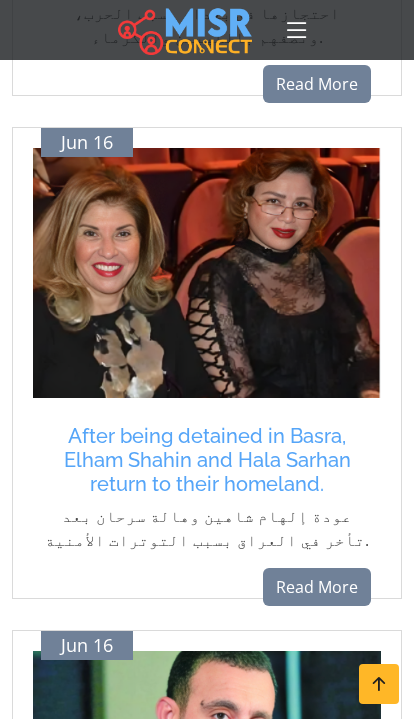 click on "After being detained in Basra, Elham Shahin and Hala Sarhan return to their homeland." at bounding box center [207, 460] 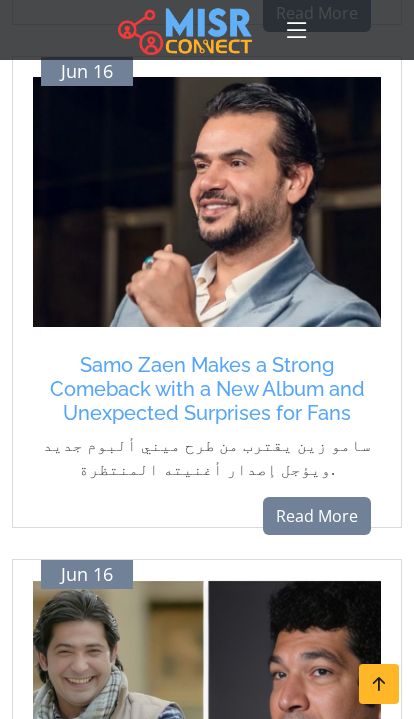 scroll, scrollTop: 2906, scrollLeft: 0, axis: vertical 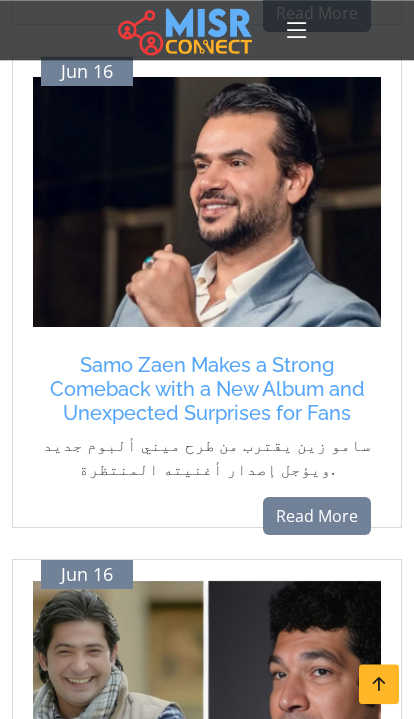 click on "Samo Zaen Makes a Strong Comeback with a New Album and Unexpected Surprises for Fans" at bounding box center (207, 389) 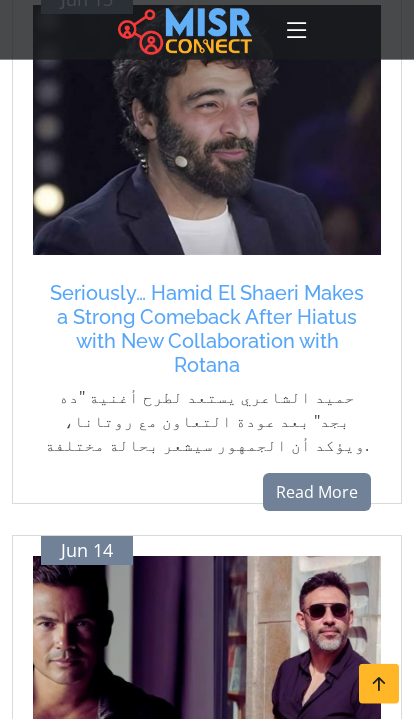 scroll, scrollTop: 5932, scrollLeft: 0, axis: vertical 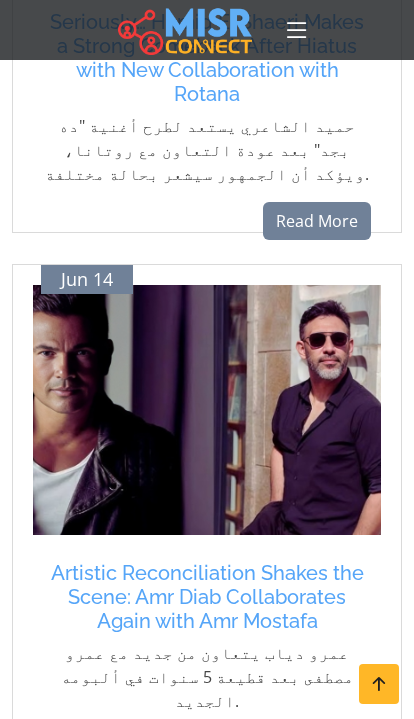 click on "Artistic Reconciliation Shakes the Scene: Amr Diab Collaborates Again with Amr Mostafa" at bounding box center [207, 597] 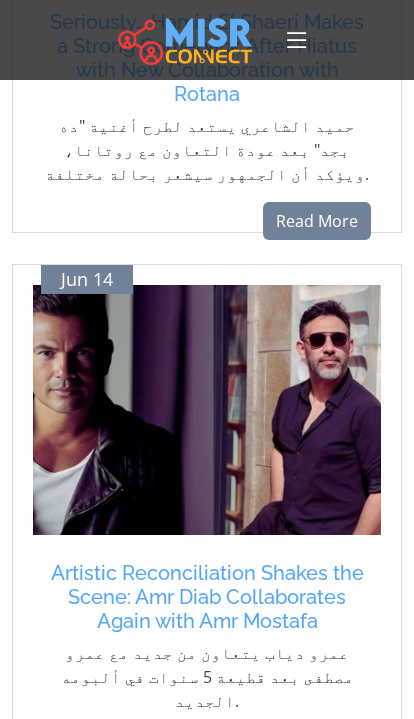 scroll, scrollTop: 5963, scrollLeft: 0, axis: vertical 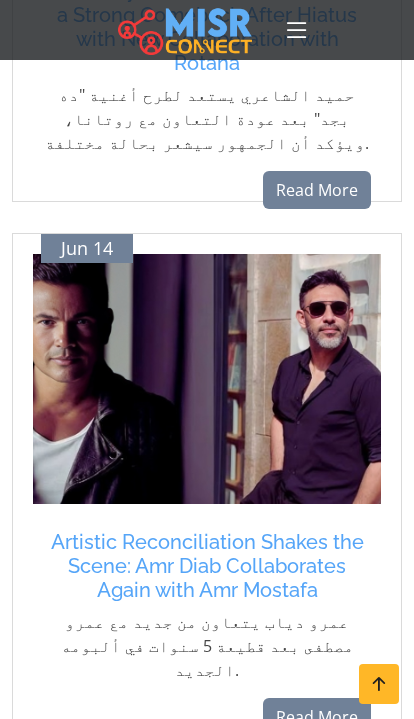 click on "Jun 16
Hala Sarhan Shares Her Experience in Iraq: “I Didn't Expect Such Generosity and Warm Welcome”
هالة سرحان تشكر الشعب العراقي بعد احتجازها في بغداد بسبب الحرب، وتصفهم بالطيبين والكرماء.
Read More
Jun 16
After being detained in Basra, Elham Shahin and Hala Sarhan return to their homeland.
عودة إلهام شاهين وهالة سرحان بعد تأخر في العراق بسبب التوترات الأمنية.
Read More" at bounding box center [207, -2444] 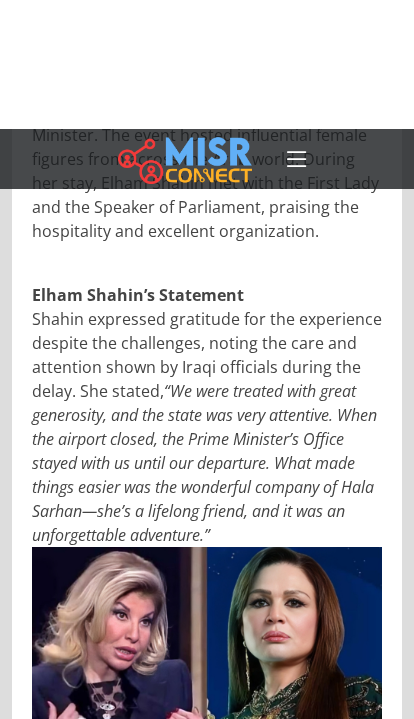 scroll, scrollTop: 1127, scrollLeft: 0, axis: vertical 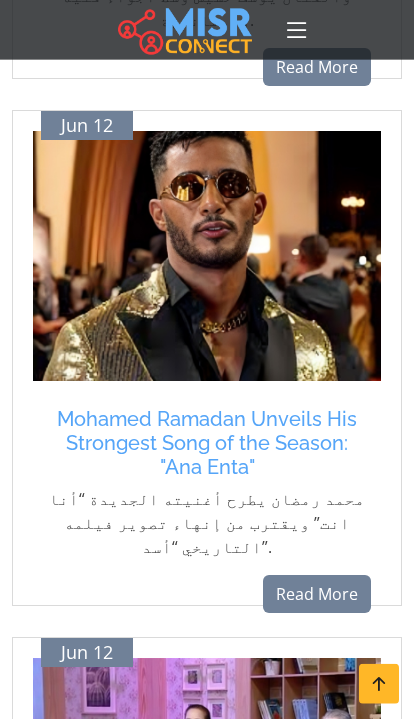 click on "[PERSON] Unveils His Strongest Song of the Season: "Ana Enta"" at bounding box center [207, 443] 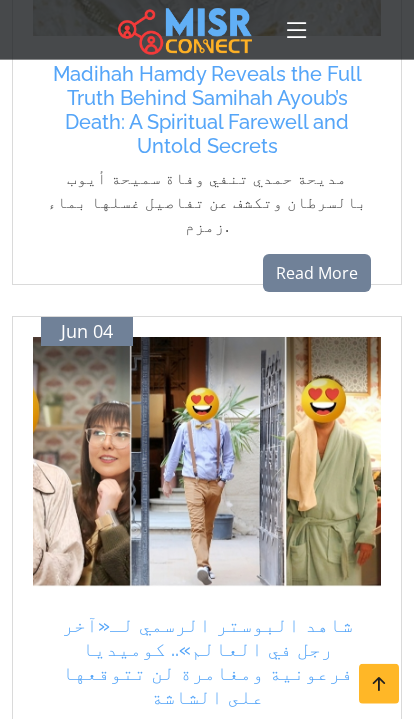 scroll, scrollTop: 5941, scrollLeft: 0, axis: vertical 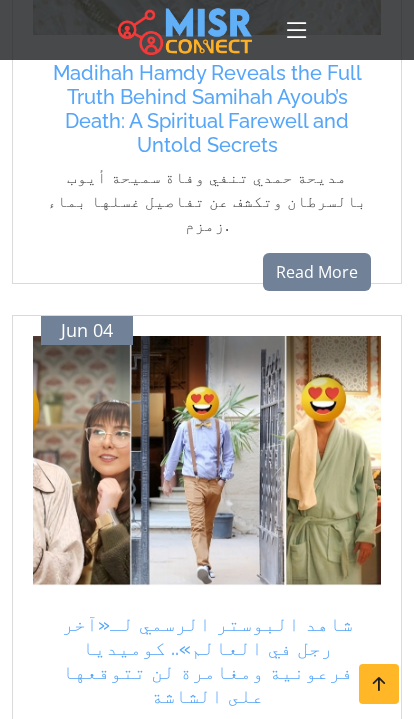 click on "›" at bounding box center [297, 885] 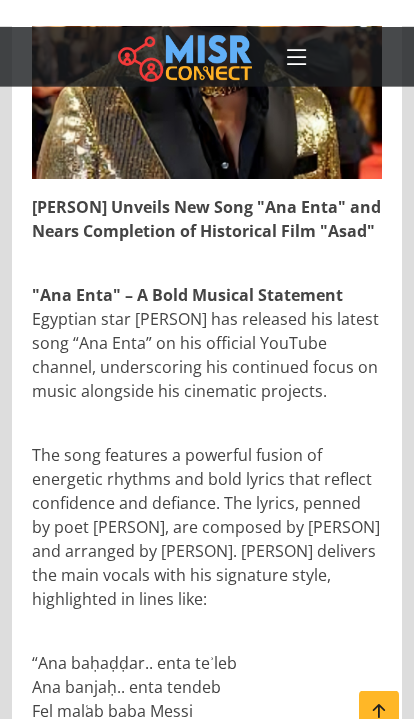 scroll, scrollTop: 730, scrollLeft: 0, axis: vertical 